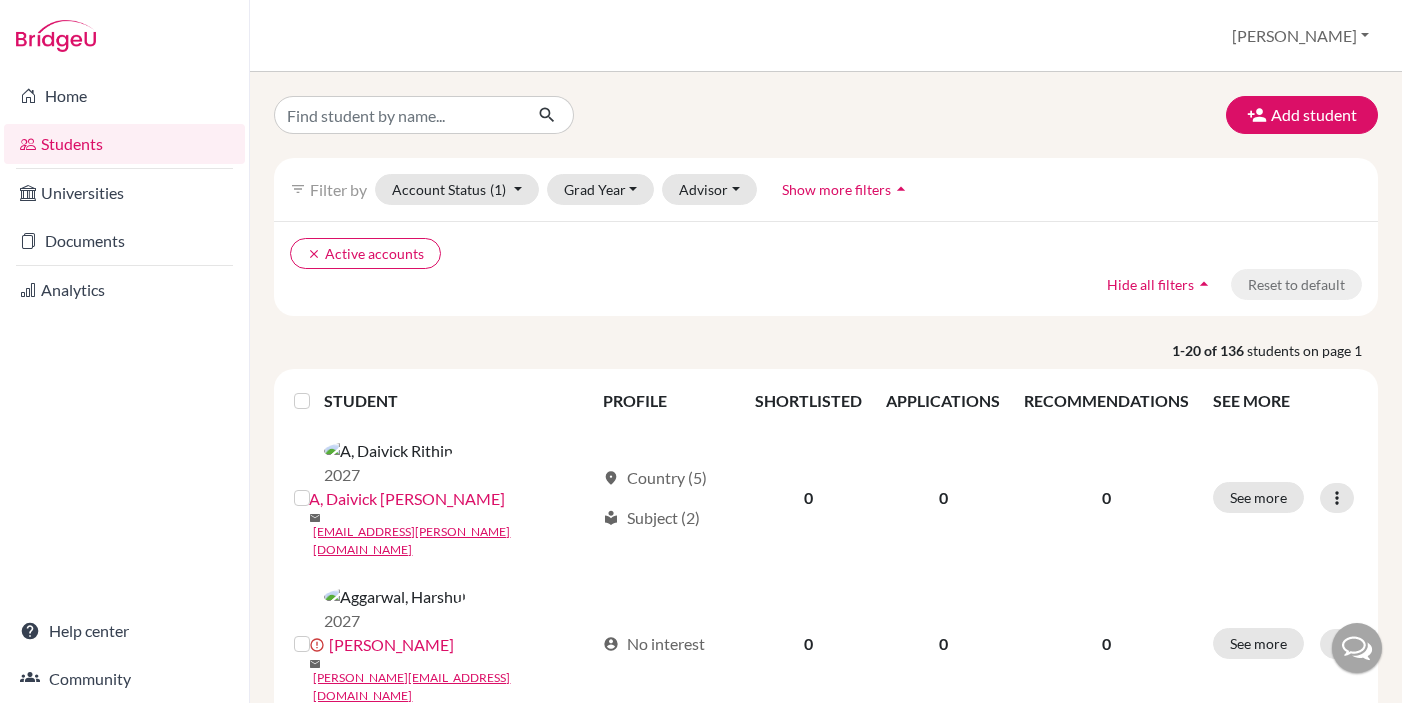scroll, scrollTop: 0, scrollLeft: 0, axis: both 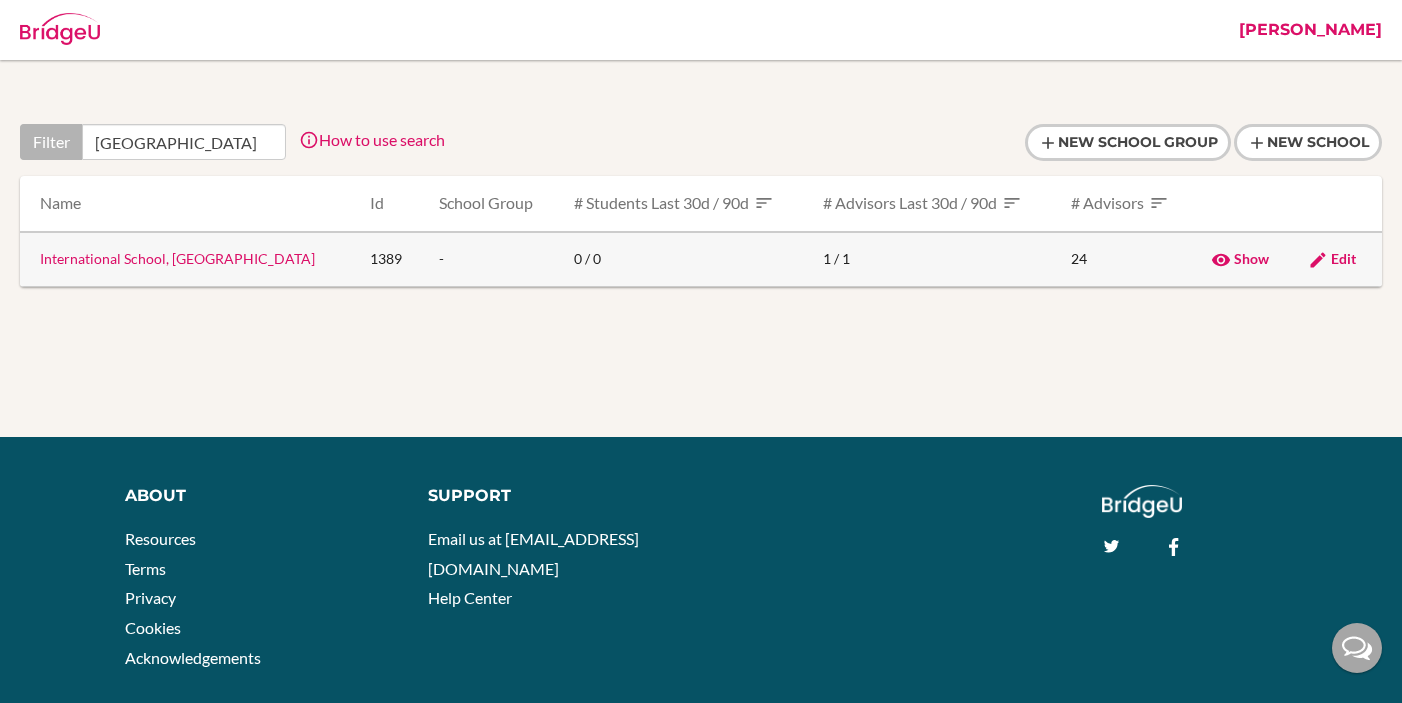 type on "[GEOGRAPHIC_DATA]" 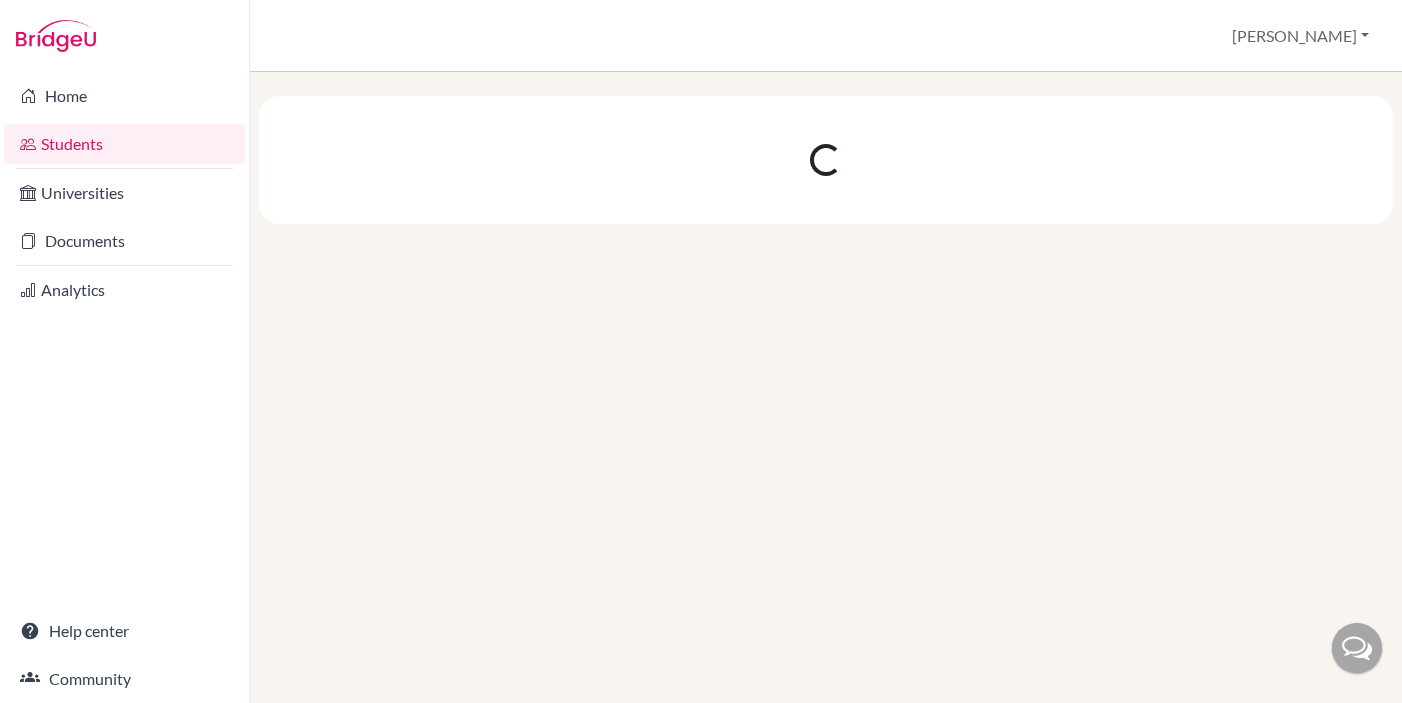 scroll, scrollTop: 0, scrollLeft: 0, axis: both 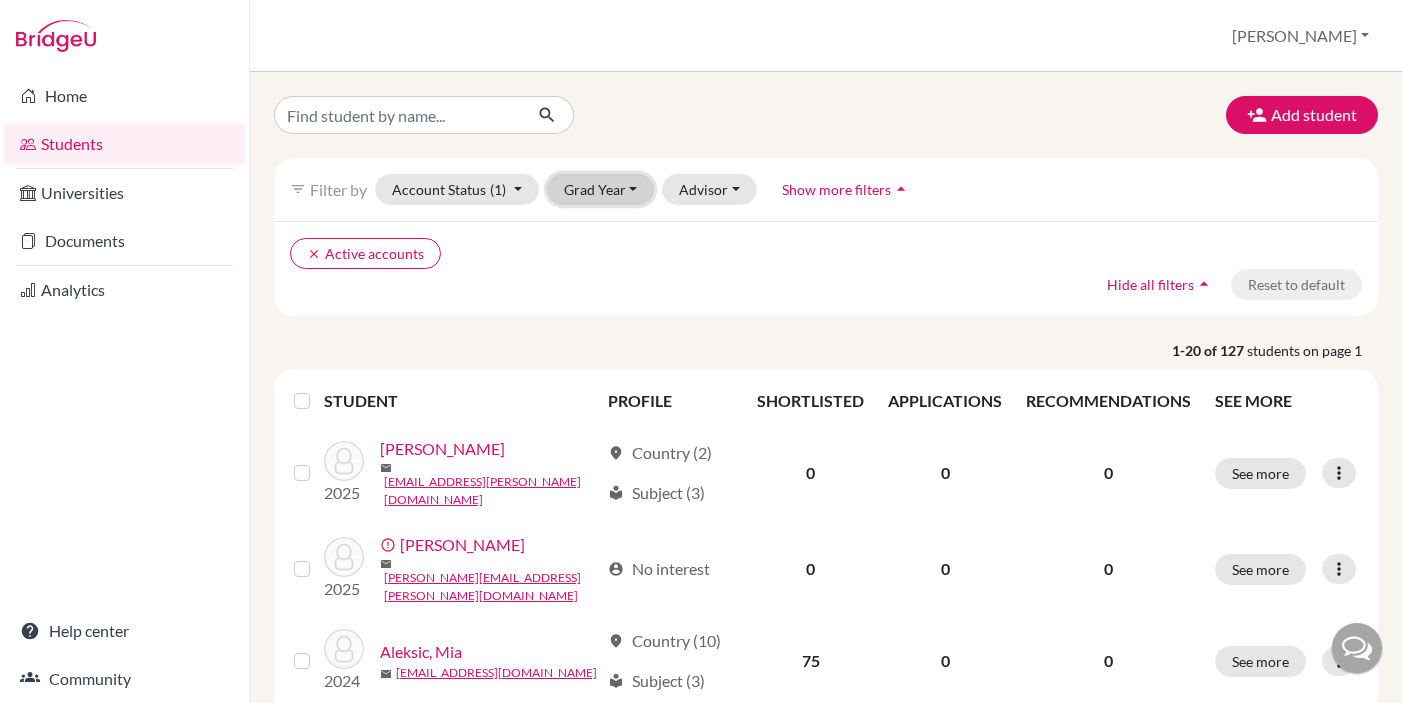 click on "Grad Year" at bounding box center [601, 189] 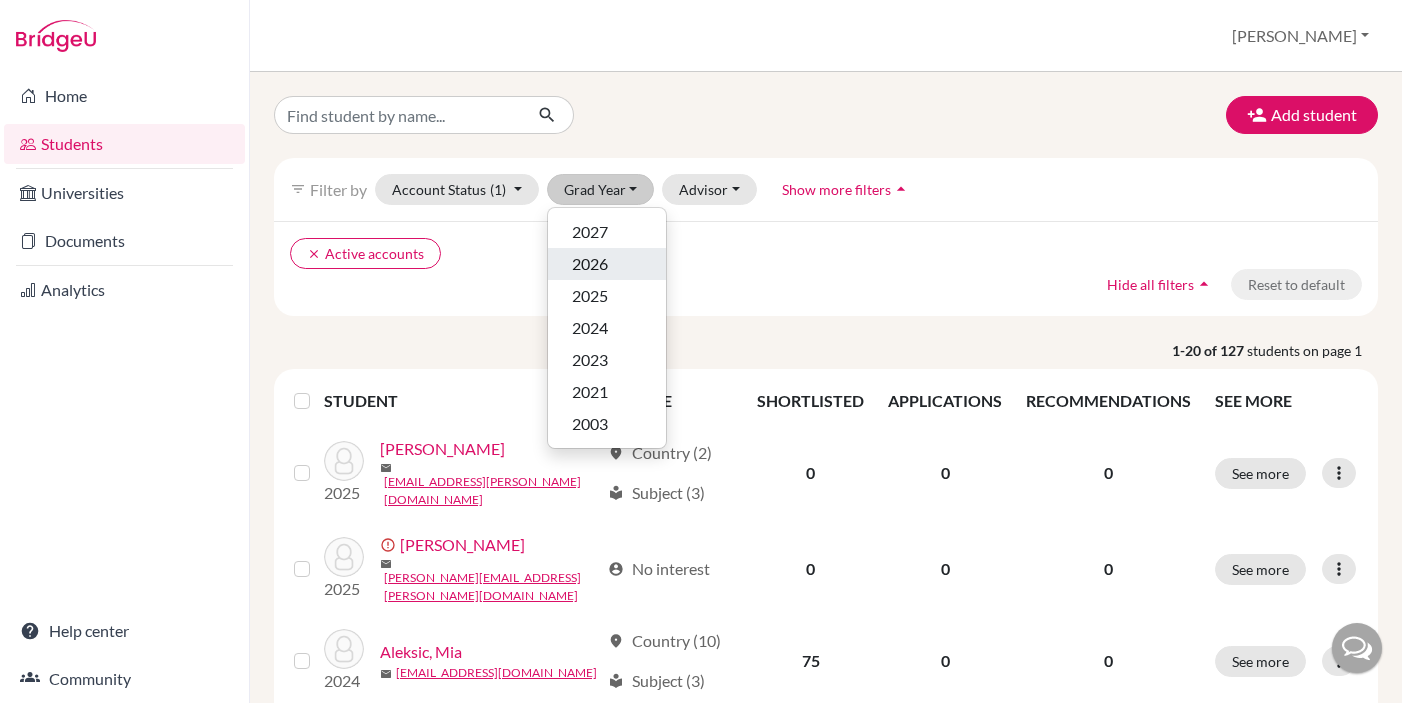 click on "2026" at bounding box center [590, 264] 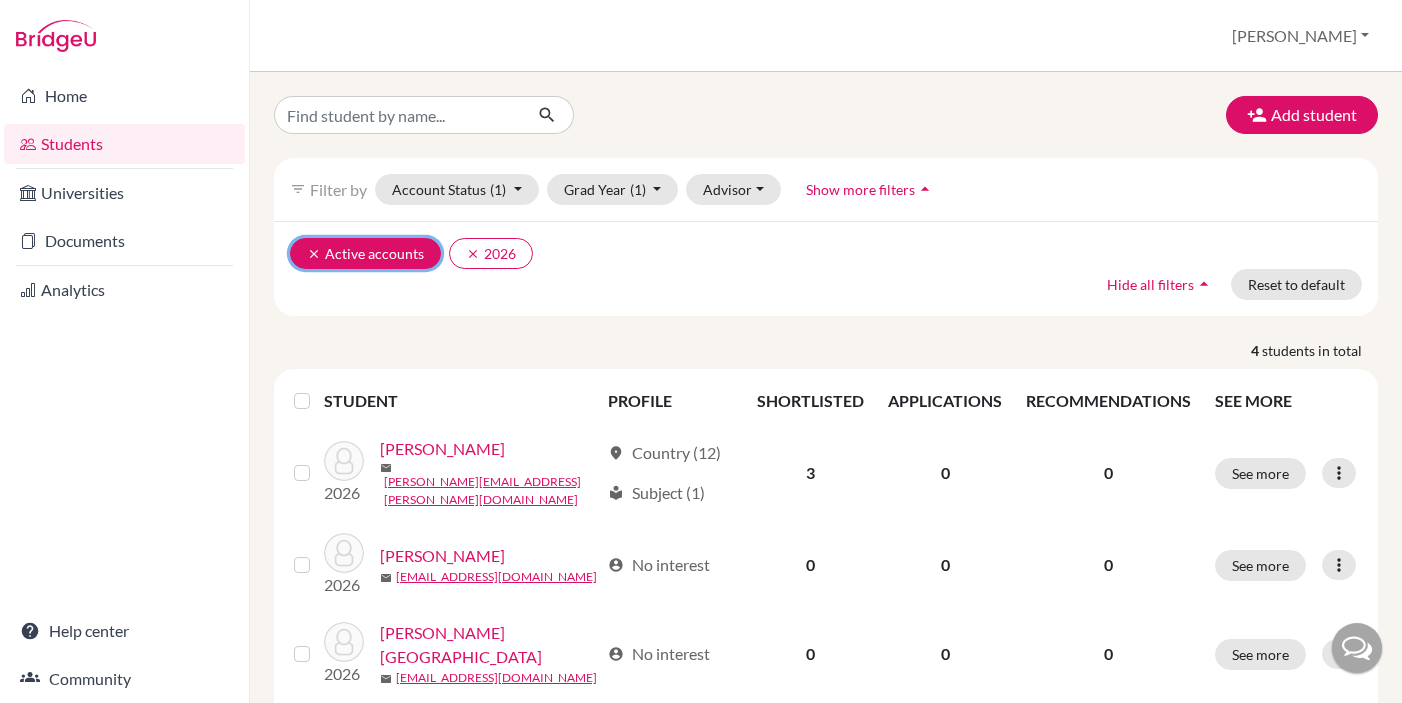 click on "clear" at bounding box center (314, 254) 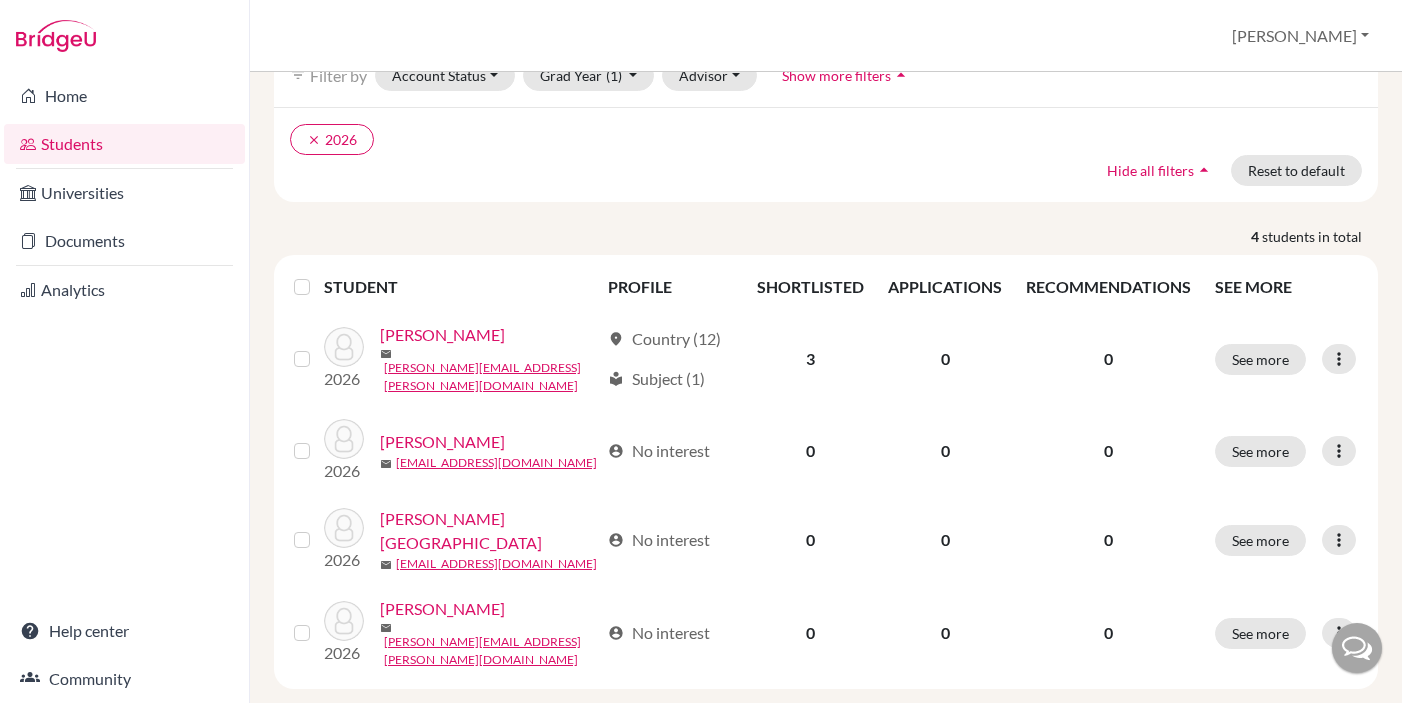 scroll, scrollTop: 130, scrollLeft: 0, axis: vertical 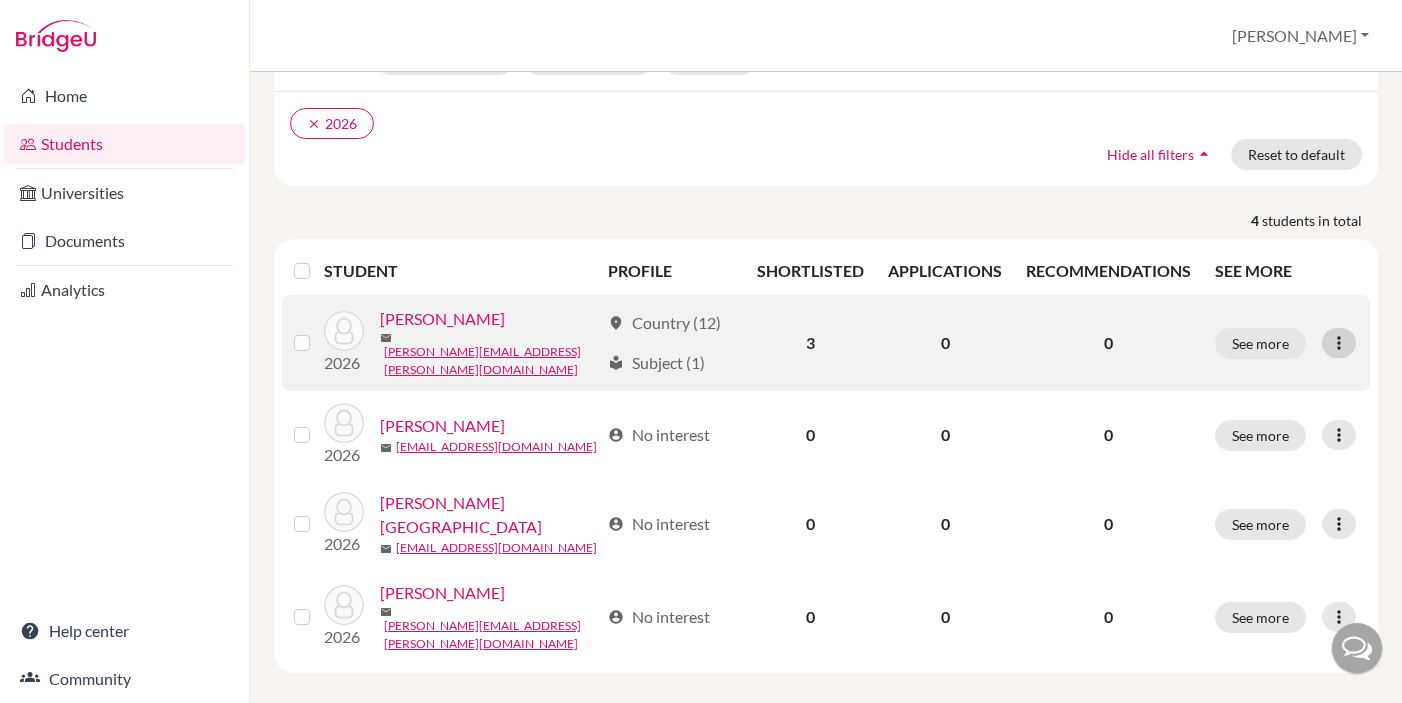 click at bounding box center (1339, 343) 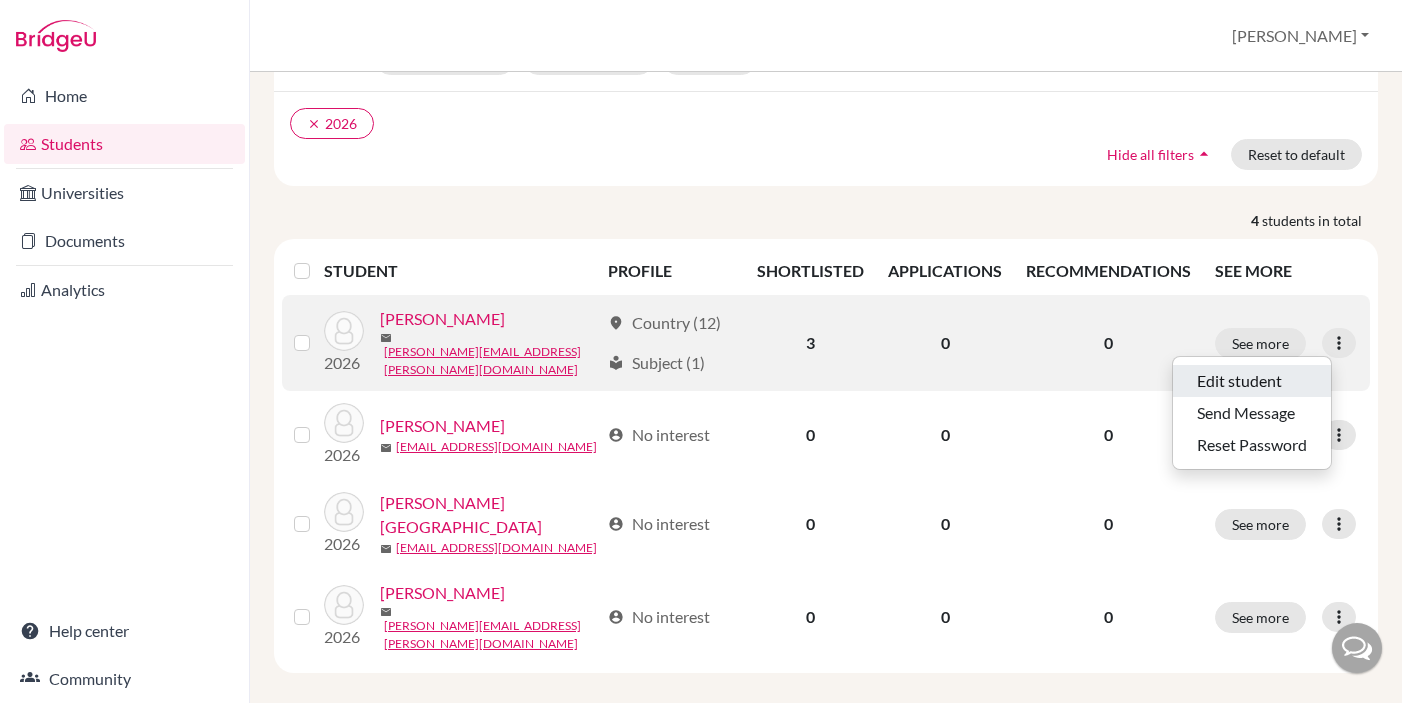 click on "Edit student" at bounding box center [1252, 381] 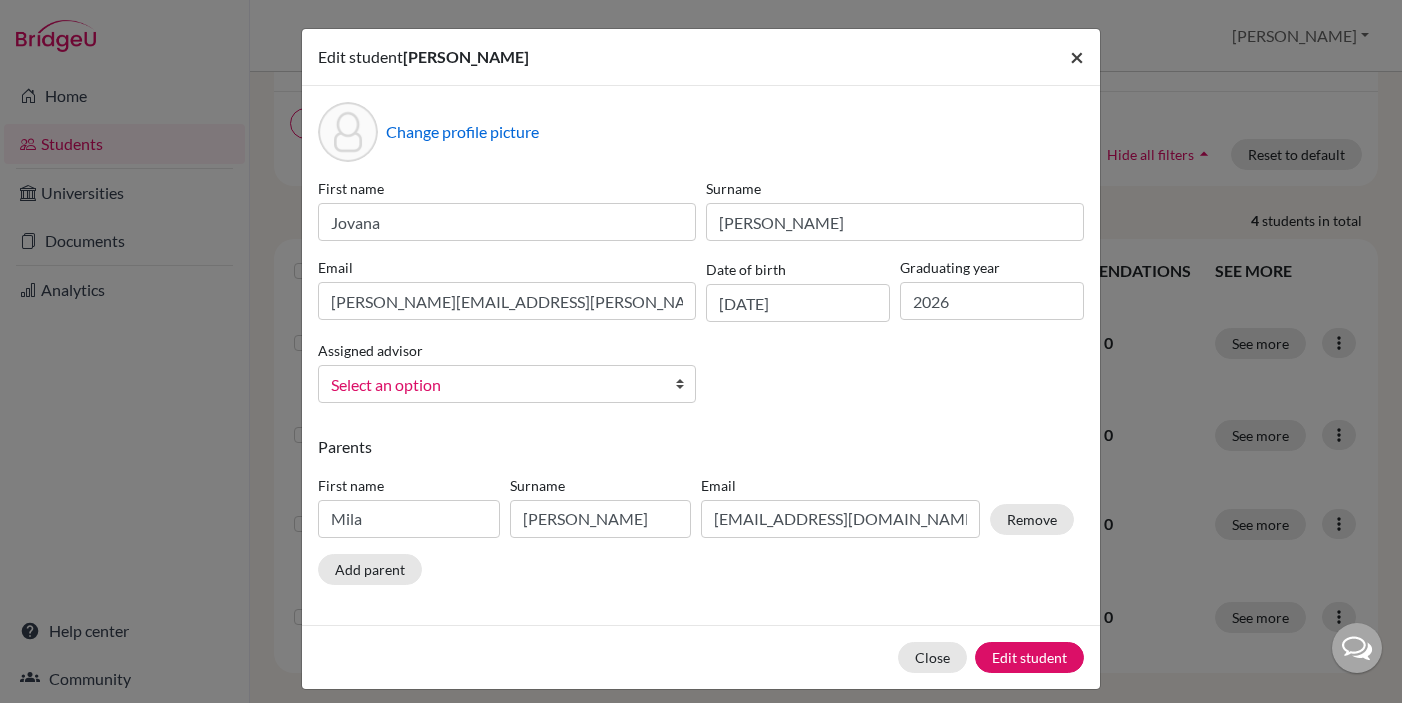 click on "×" at bounding box center (1077, 56) 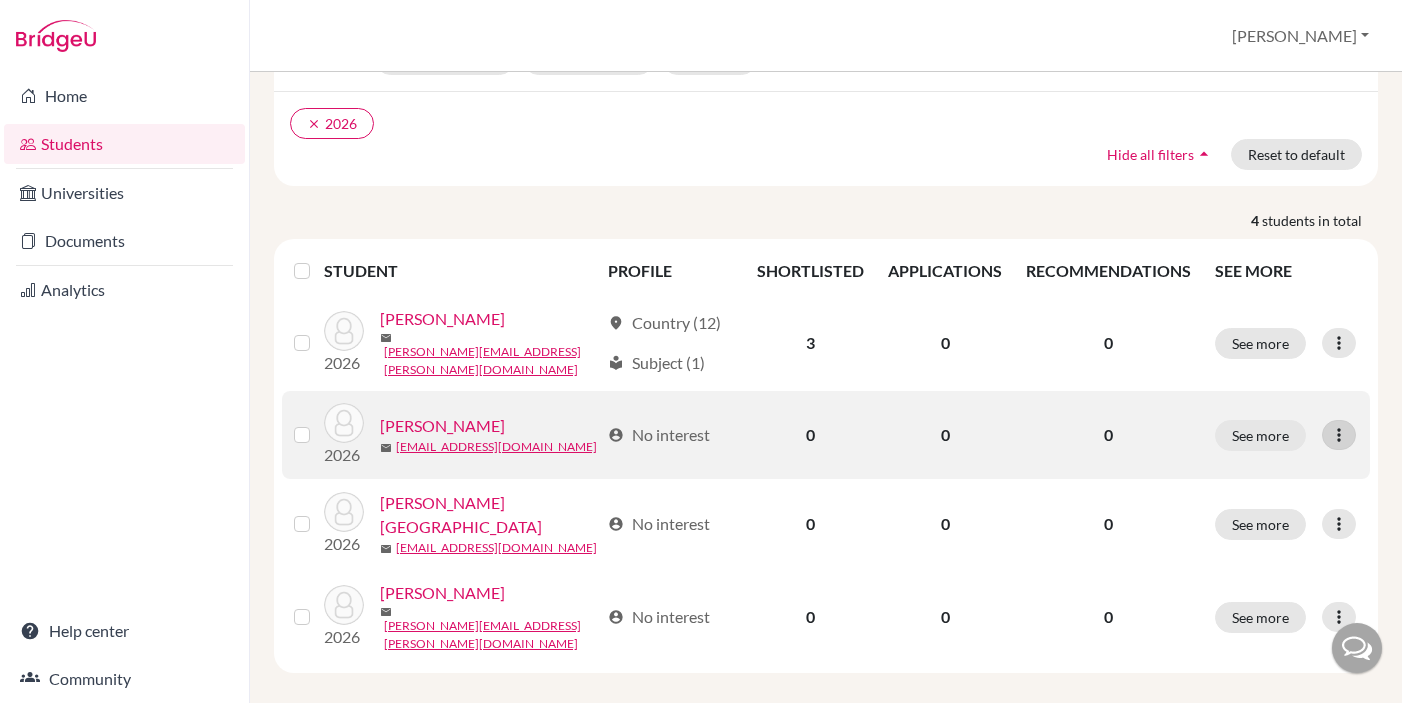 click at bounding box center [1339, 435] 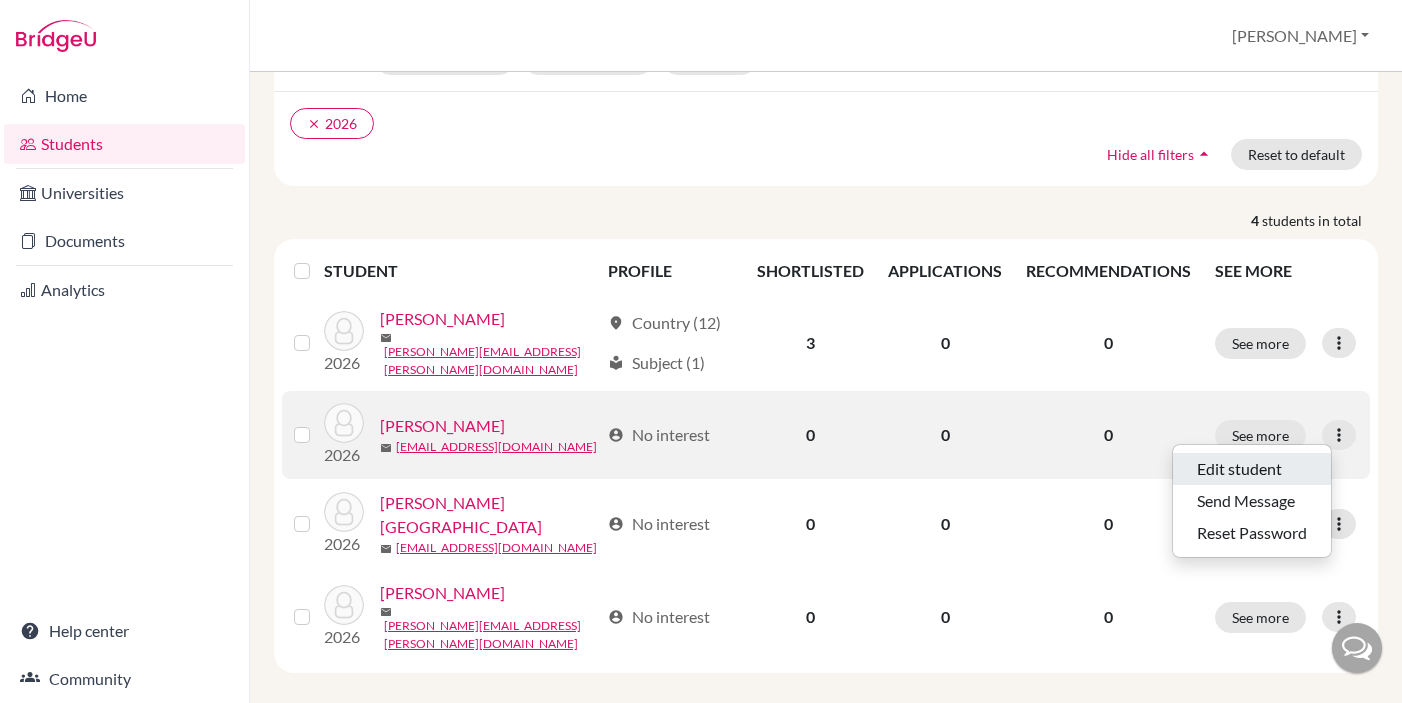 click on "Edit student" at bounding box center [1252, 469] 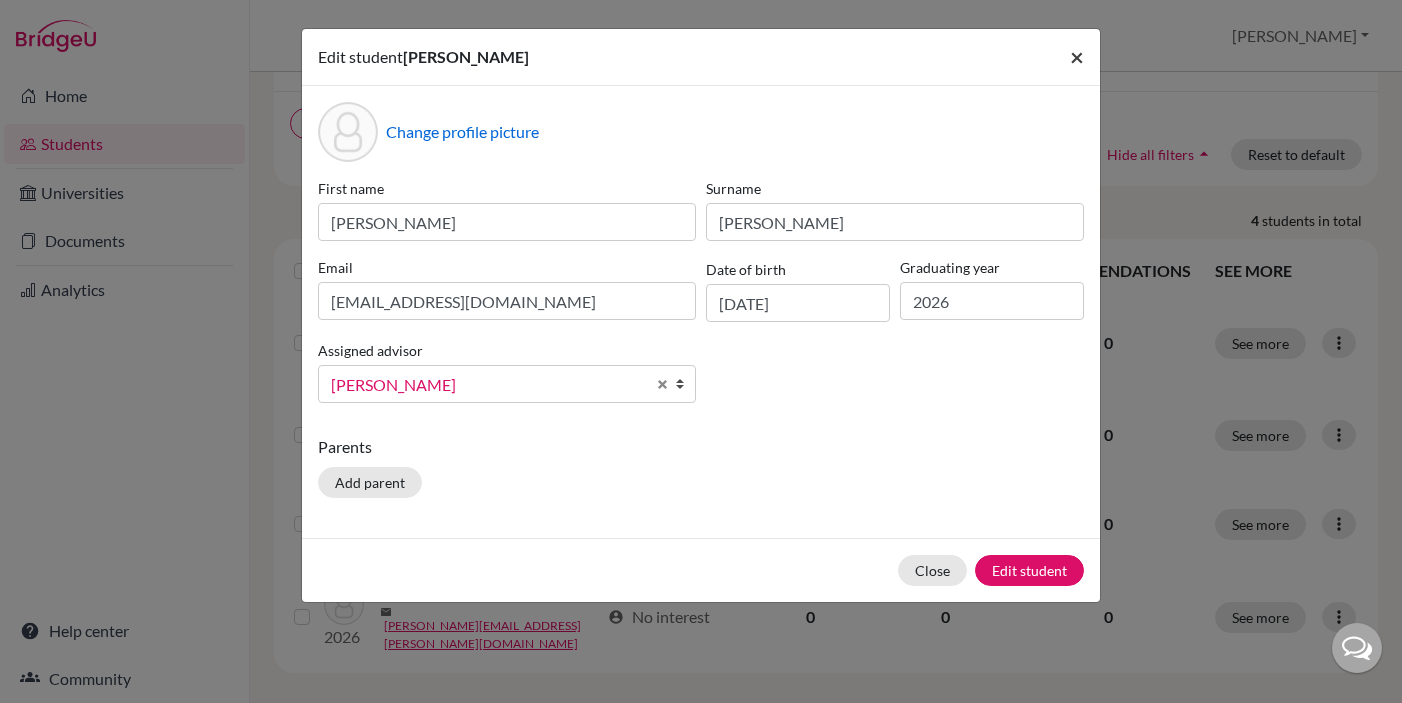 click on "×" at bounding box center (1077, 56) 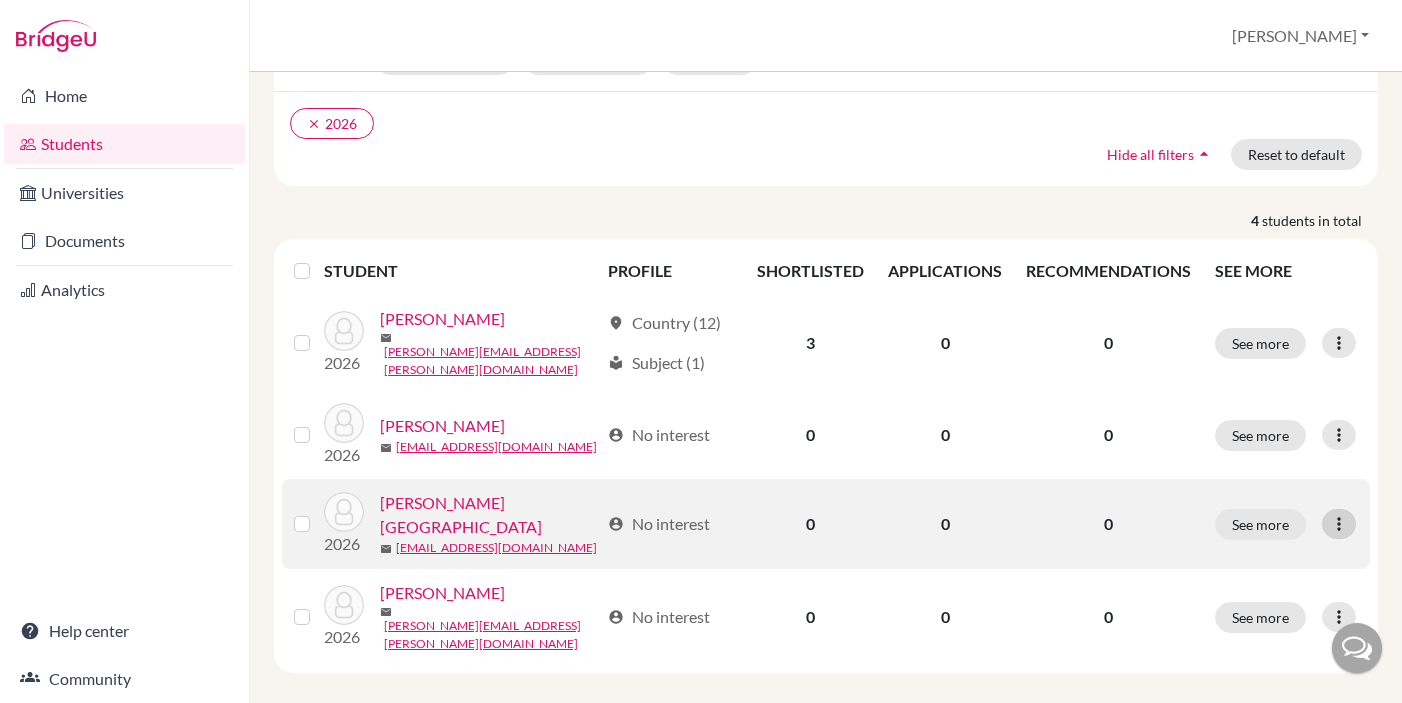 click at bounding box center [1339, 524] 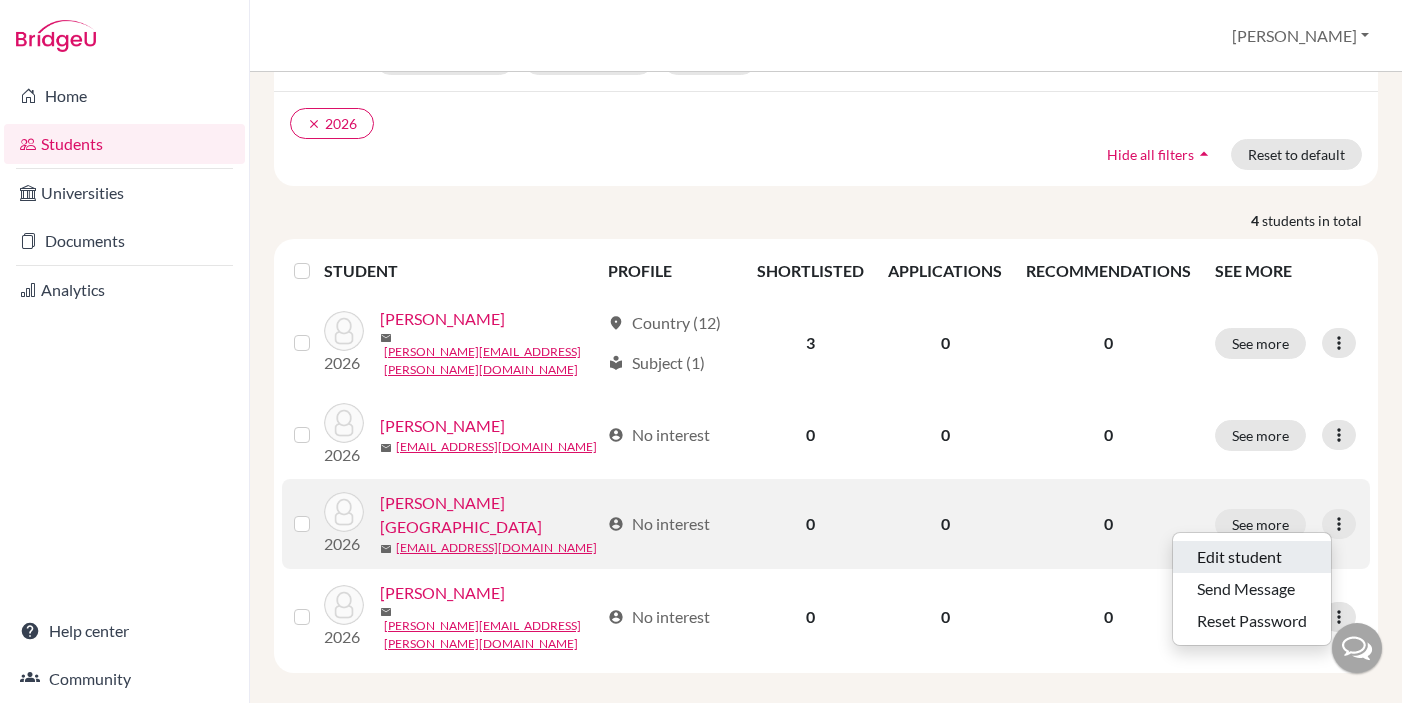 click on "Edit student" at bounding box center (1252, 557) 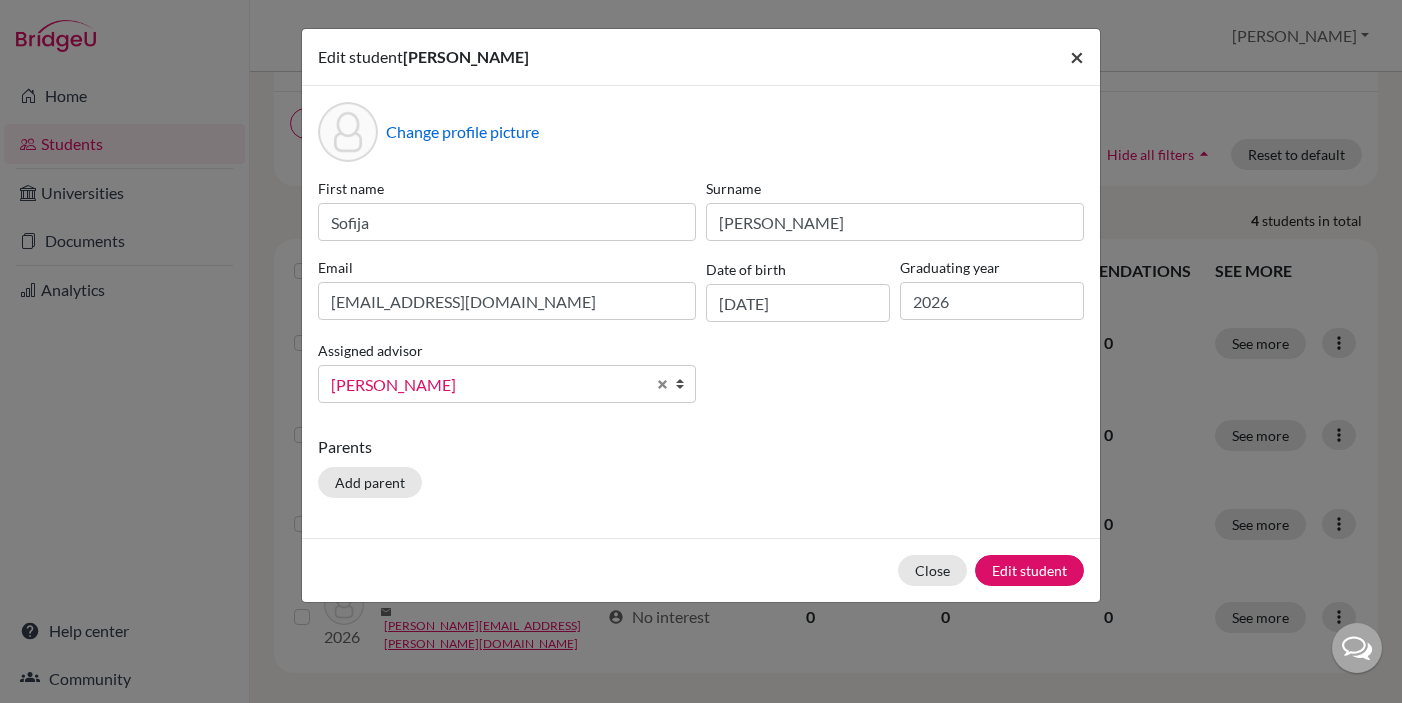 click on "×" at bounding box center [1077, 56] 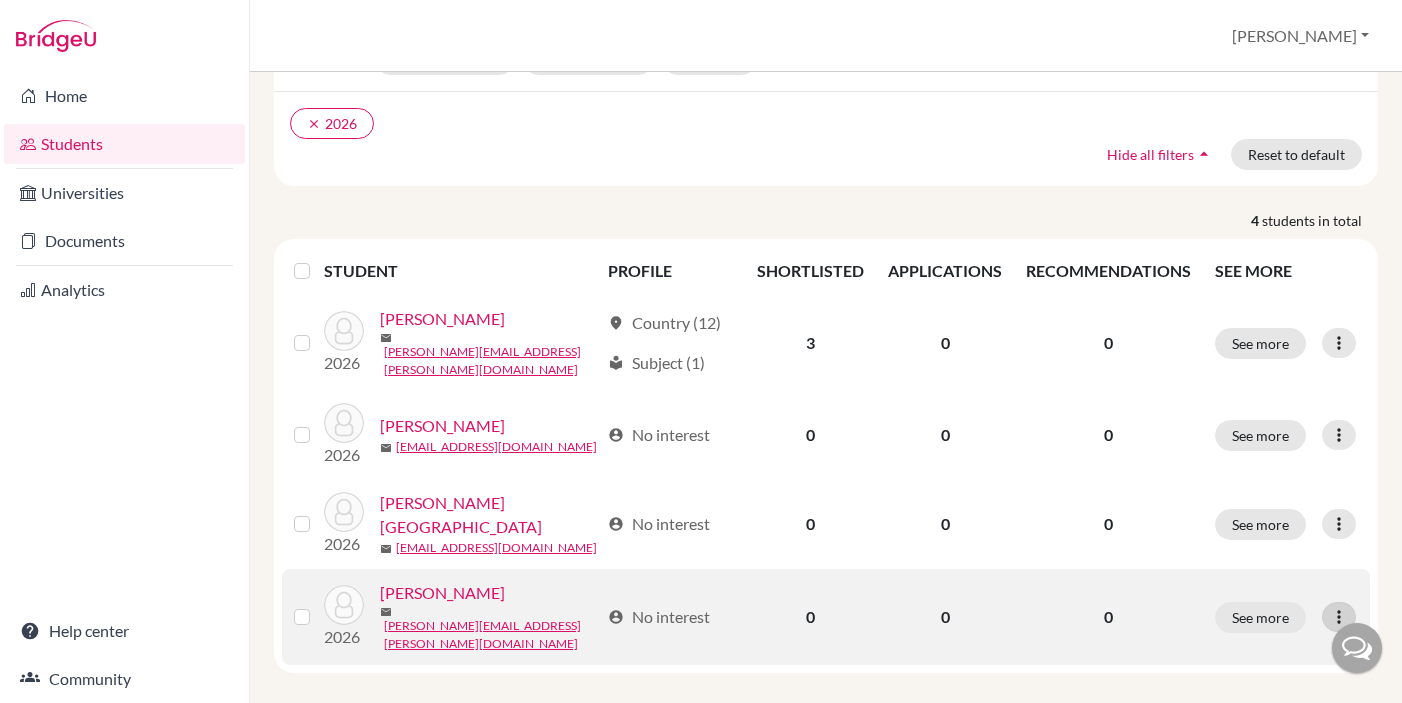 click at bounding box center [1339, 617] 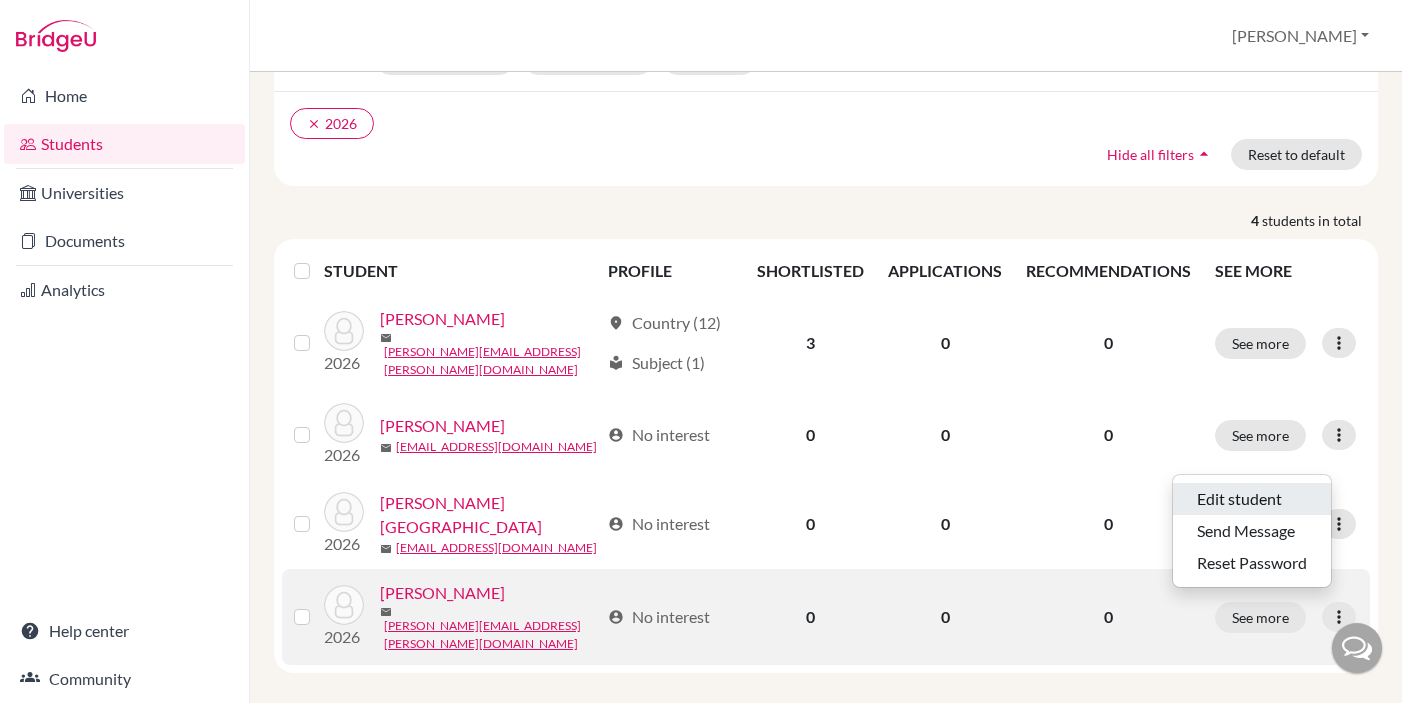 click on "Edit student" at bounding box center (1252, 499) 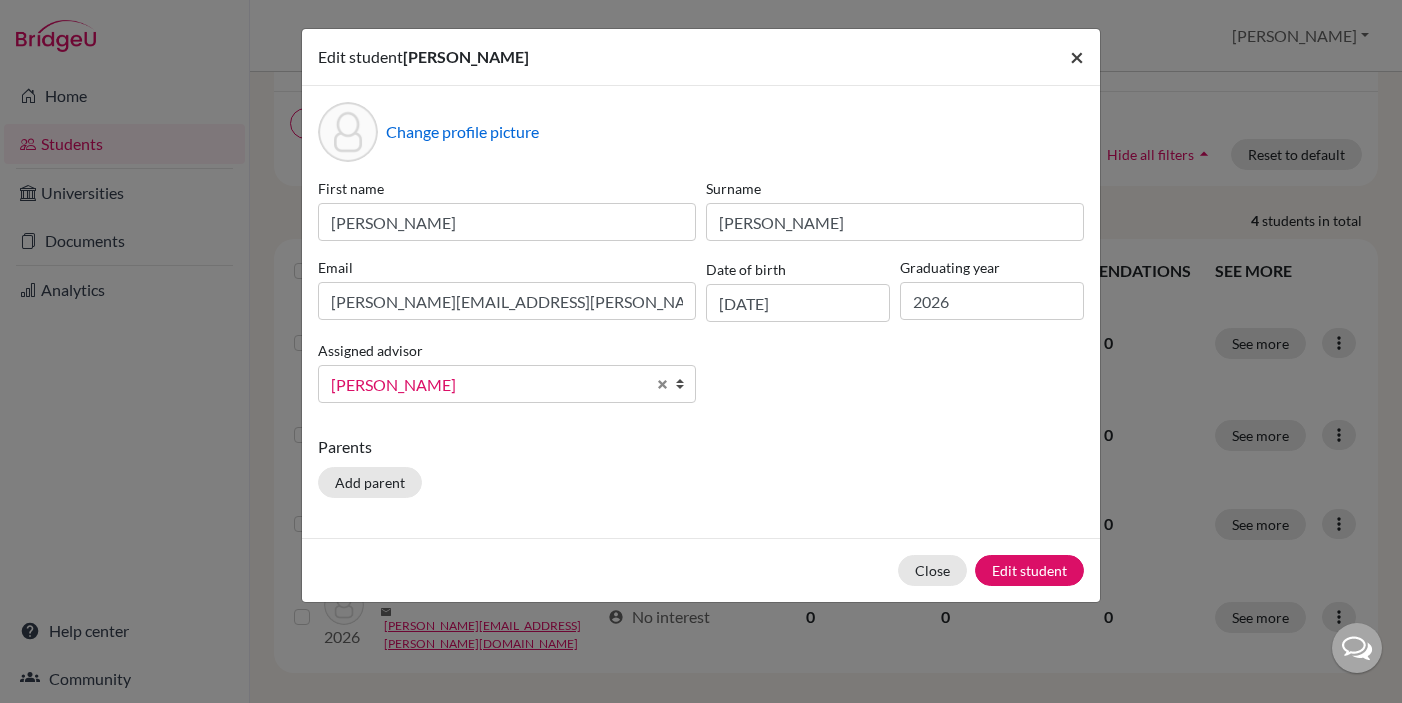 click on "×" at bounding box center [1077, 56] 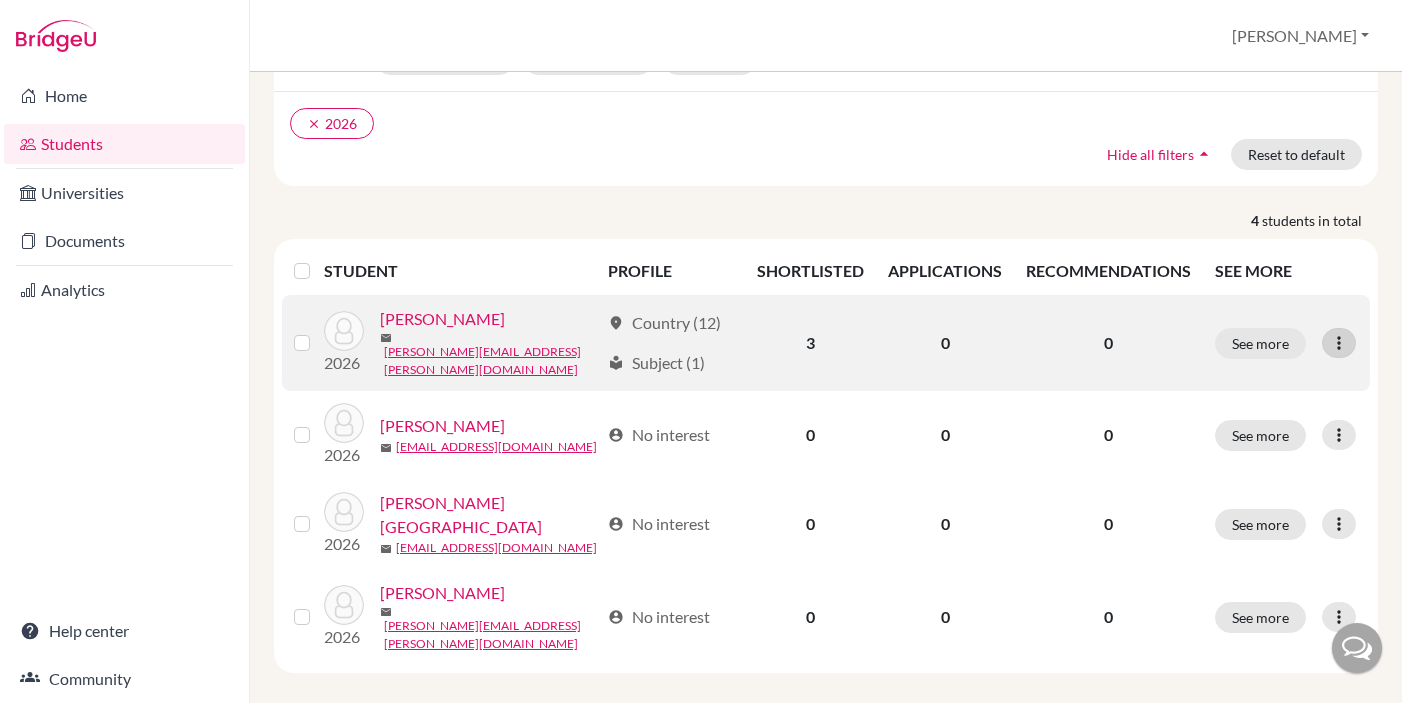 click at bounding box center (1339, 343) 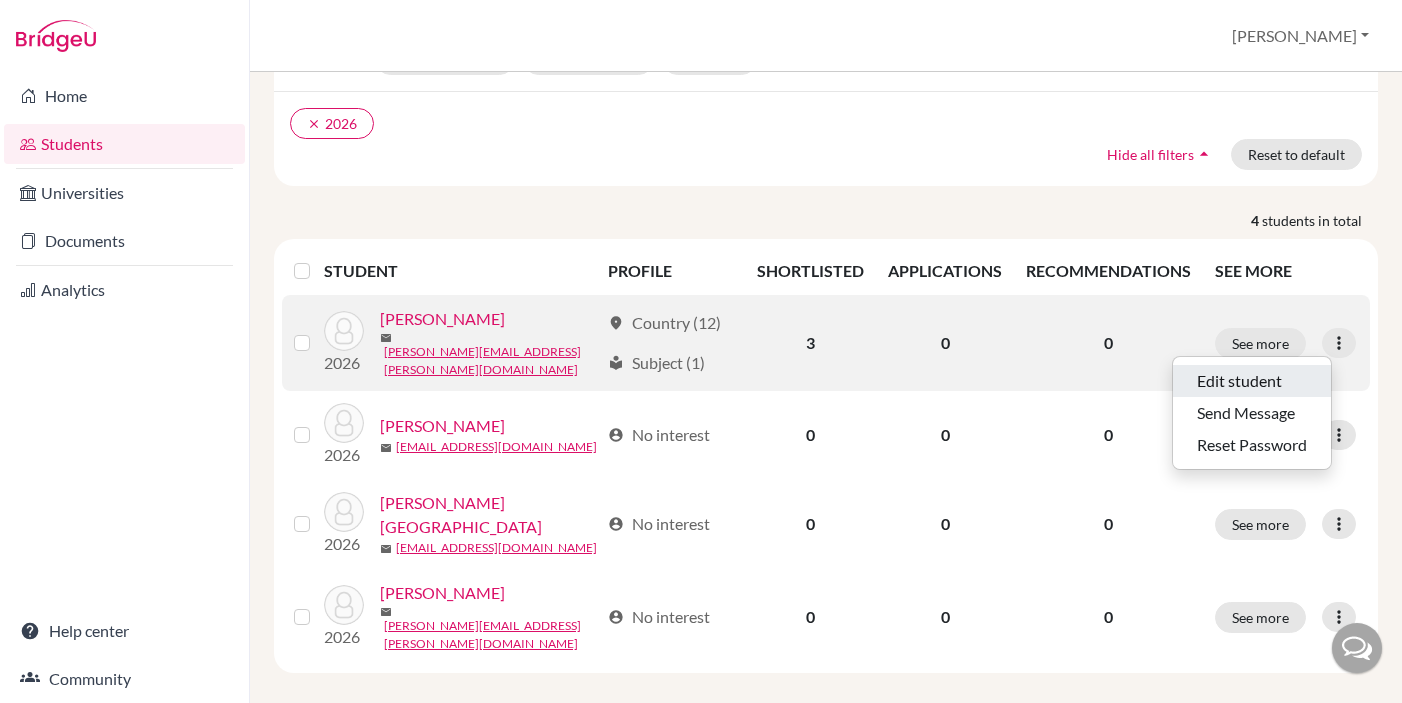 click on "Edit student" at bounding box center (1252, 381) 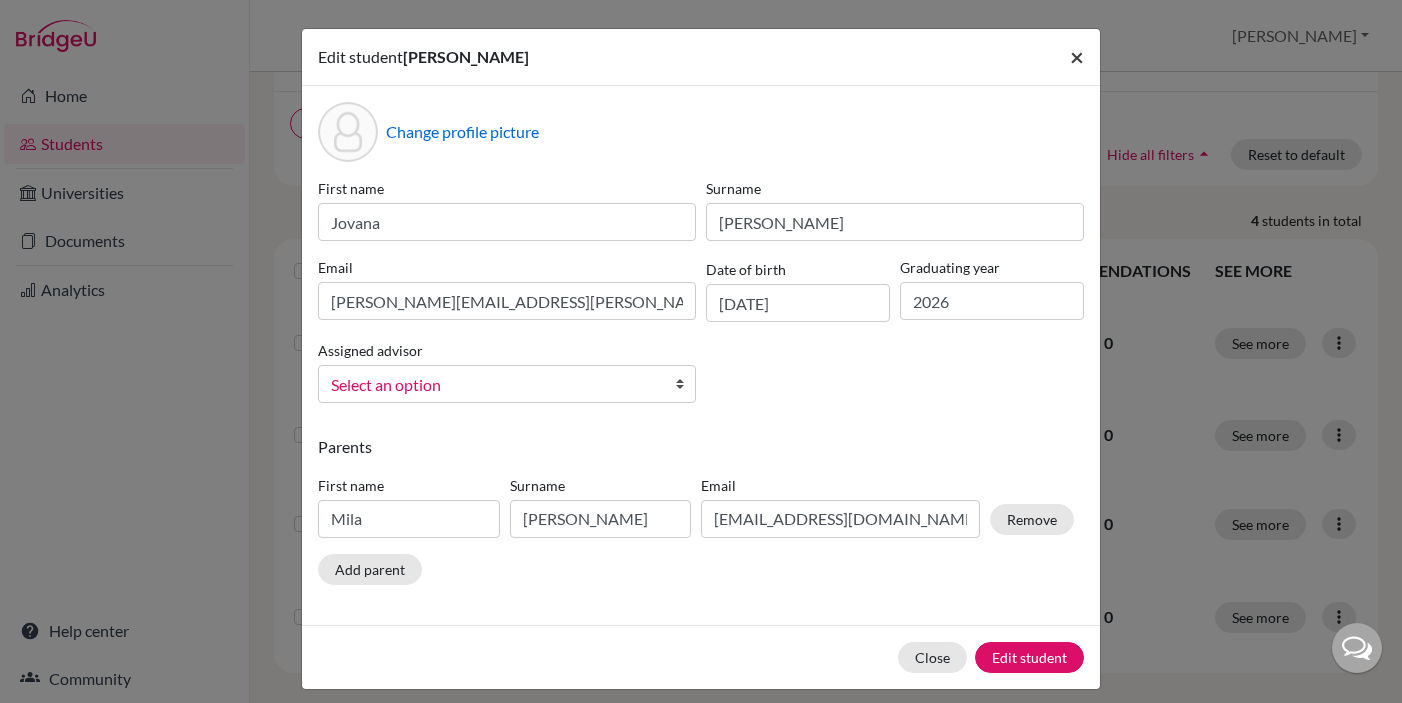 click on "×" at bounding box center [1077, 56] 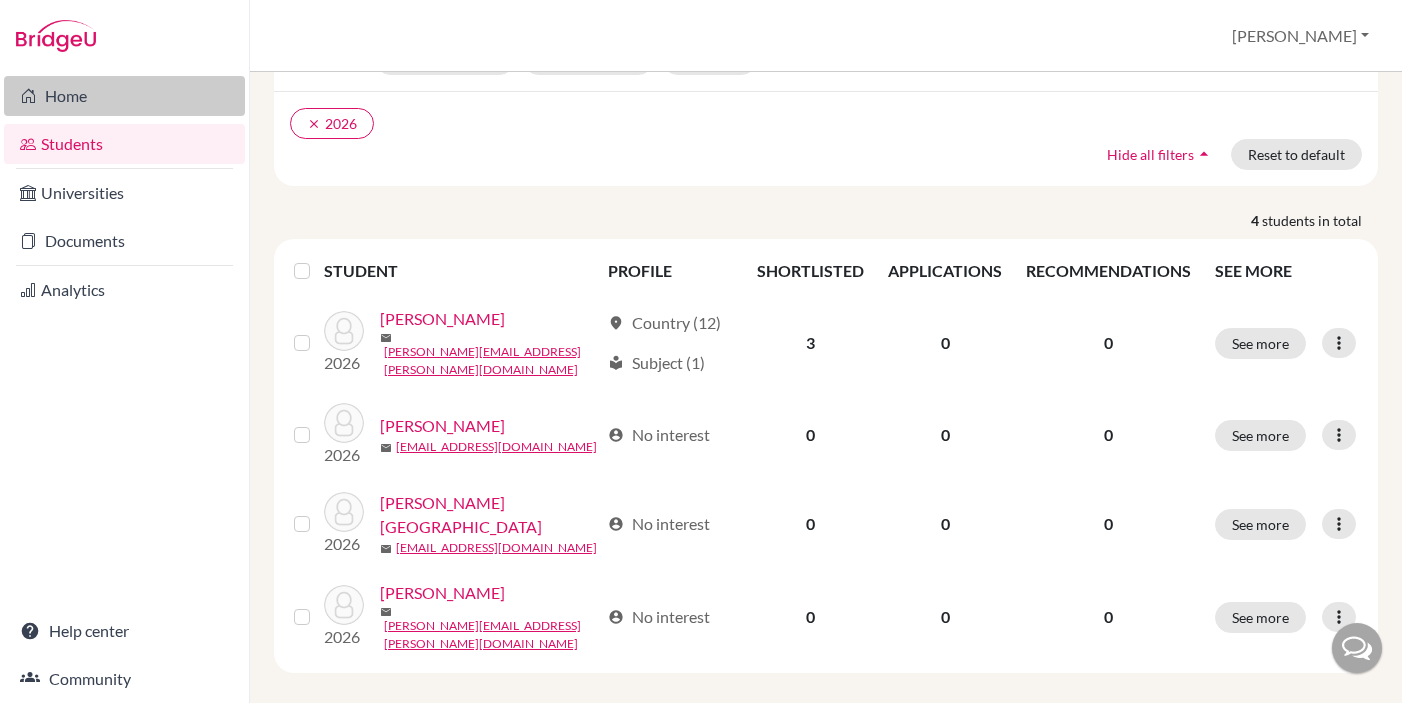 click on "Home" at bounding box center (124, 96) 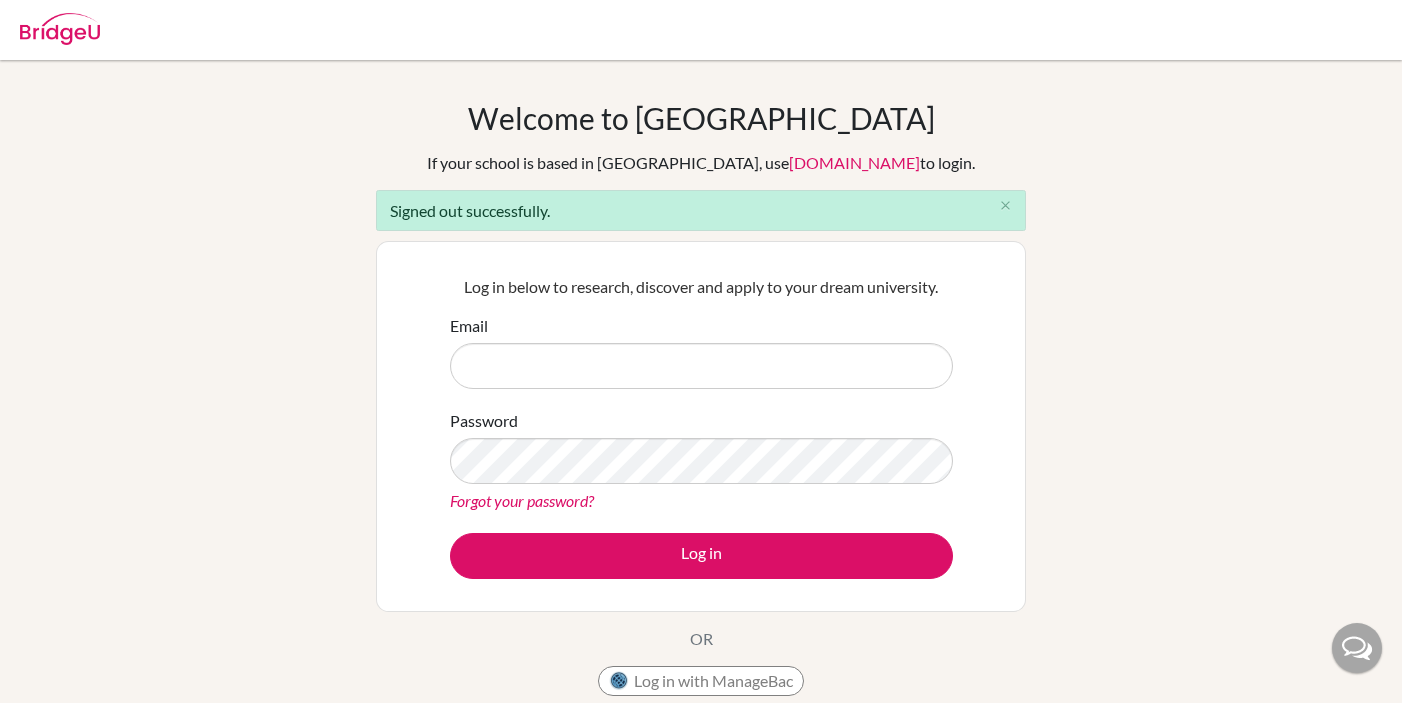 scroll, scrollTop: 0, scrollLeft: 0, axis: both 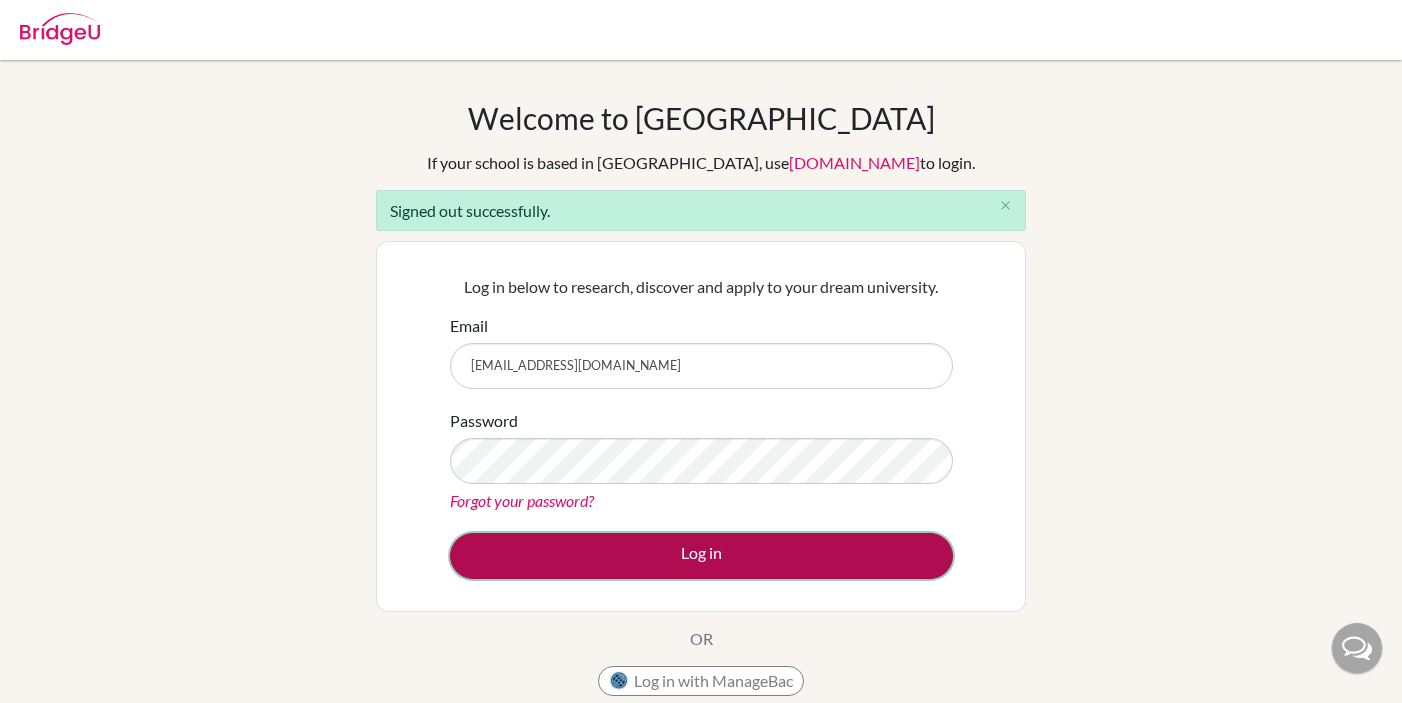 click on "Log in" at bounding box center (701, 556) 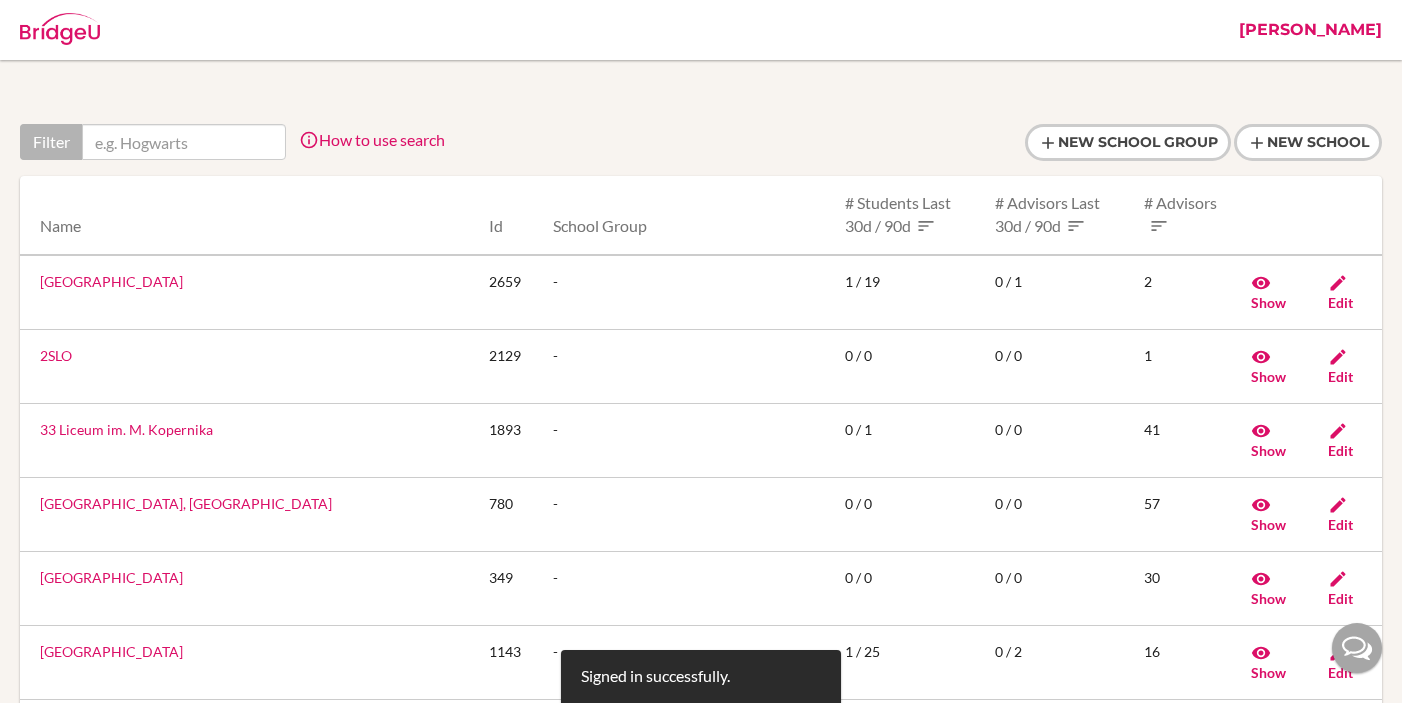 scroll, scrollTop: 0, scrollLeft: 0, axis: both 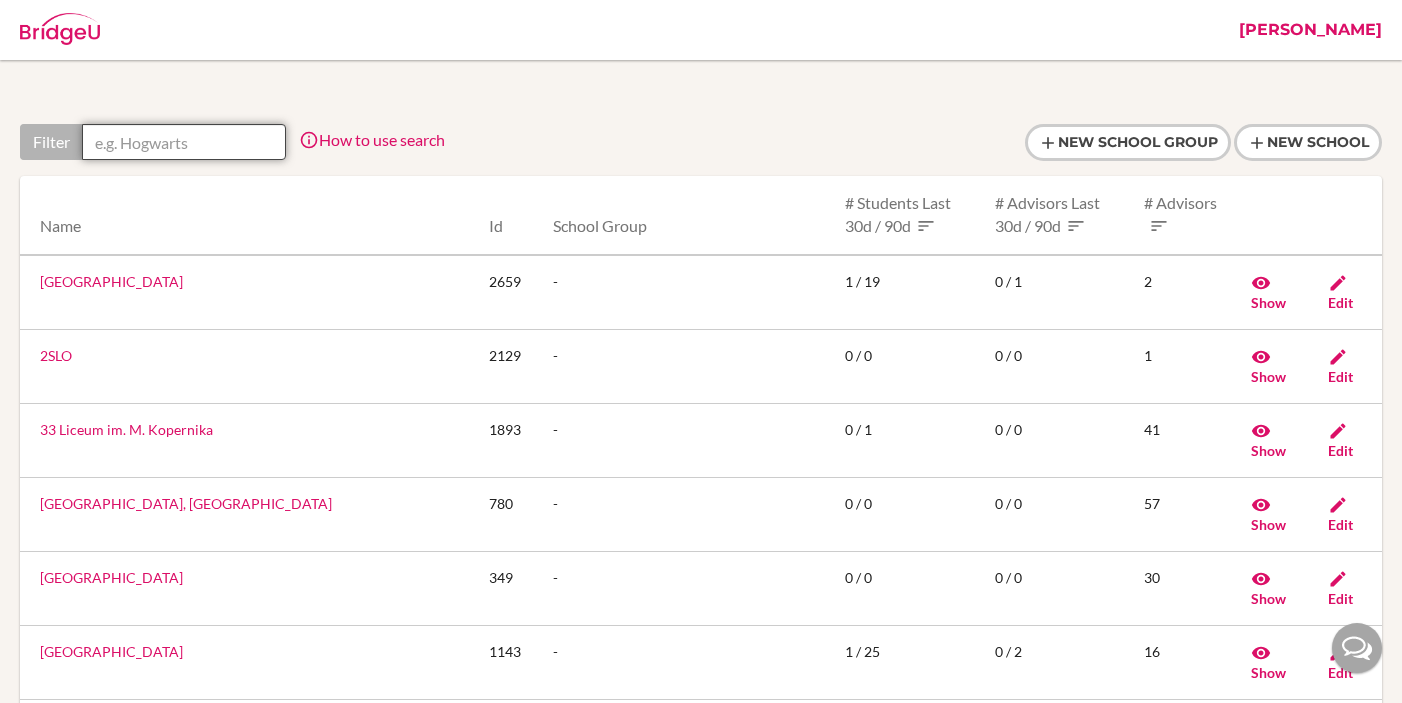 click at bounding box center [184, 142] 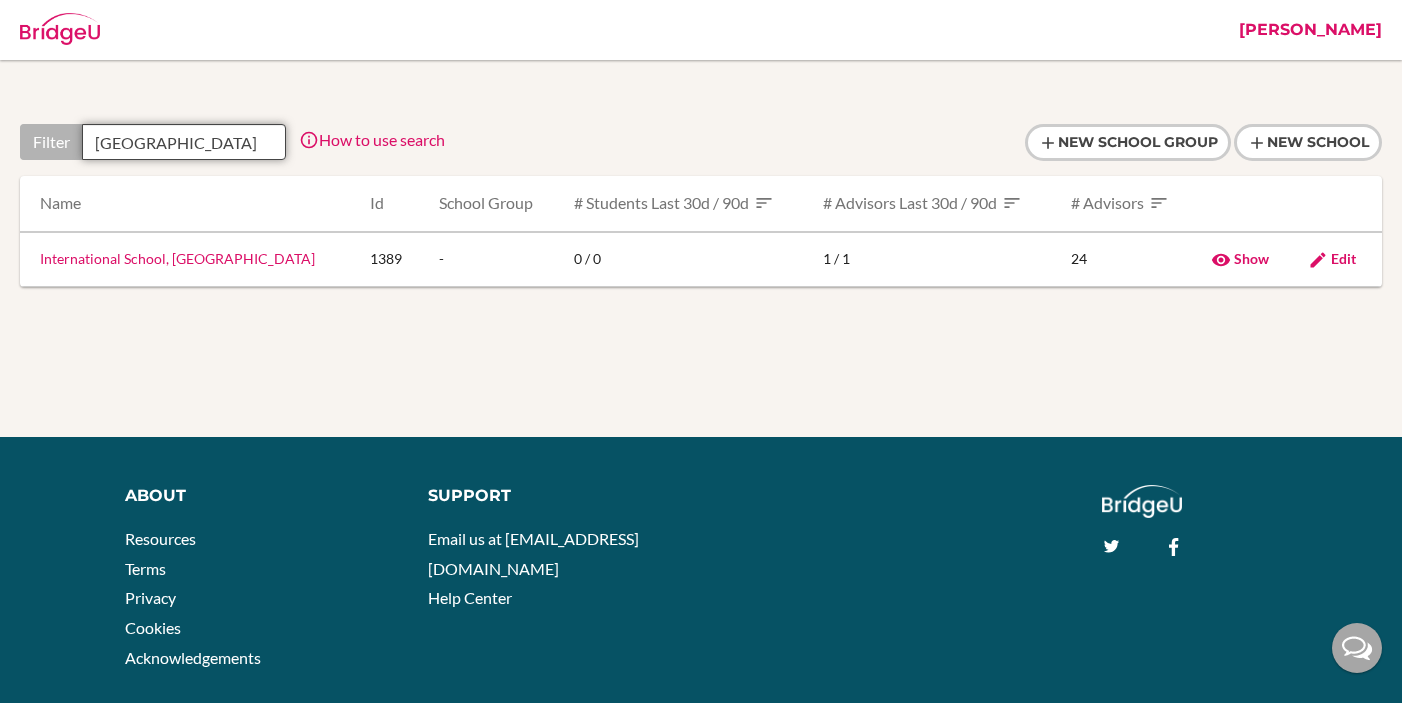 type on "[GEOGRAPHIC_DATA]" 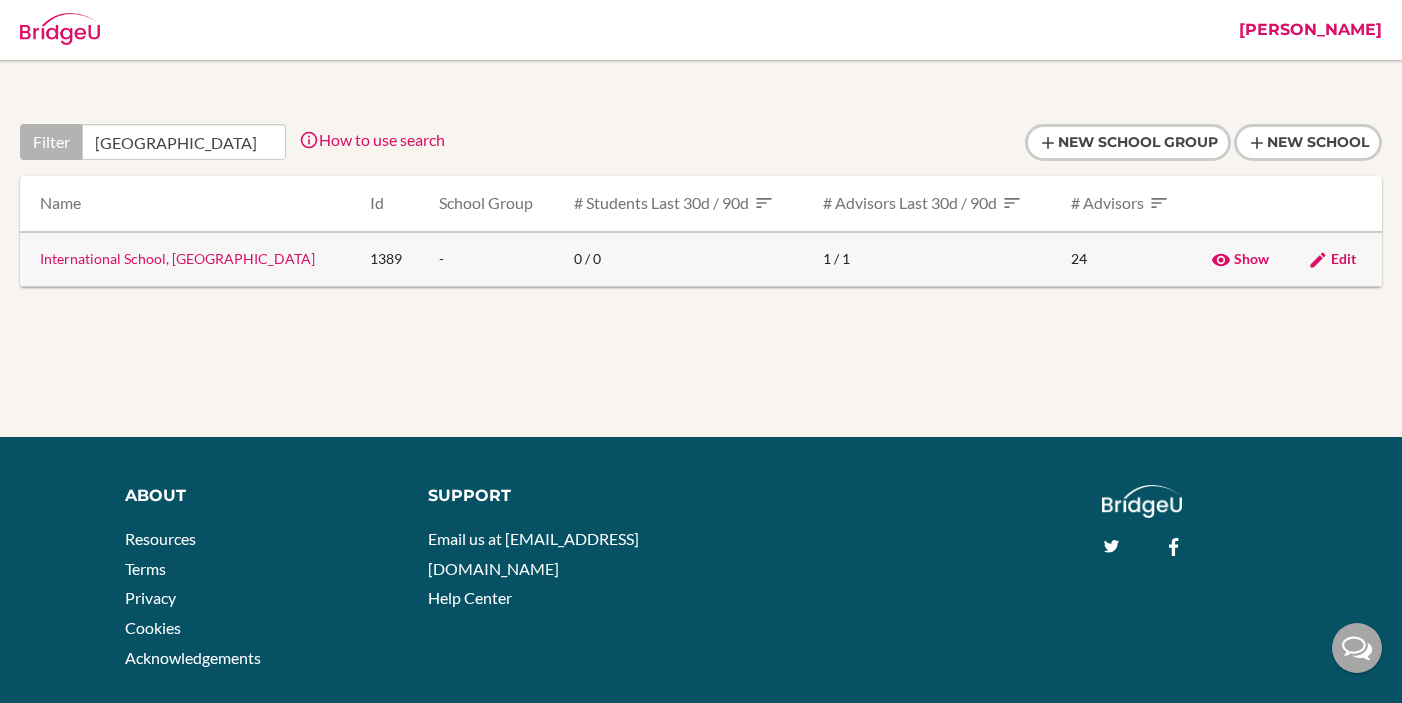 click on "International School, [GEOGRAPHIC_DATA]" at bounding box center [177, 258] 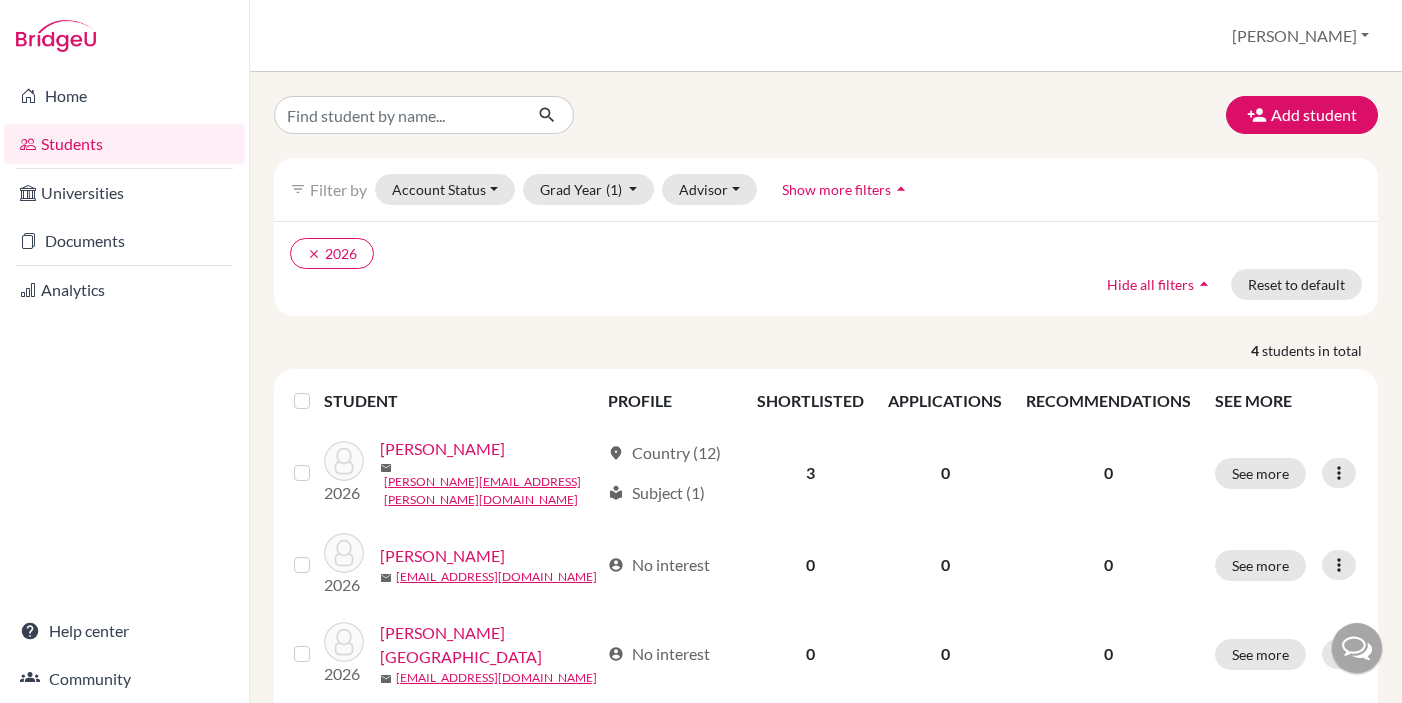 scroll, scrollTop: 0, scrollLeft: 0, axis: both 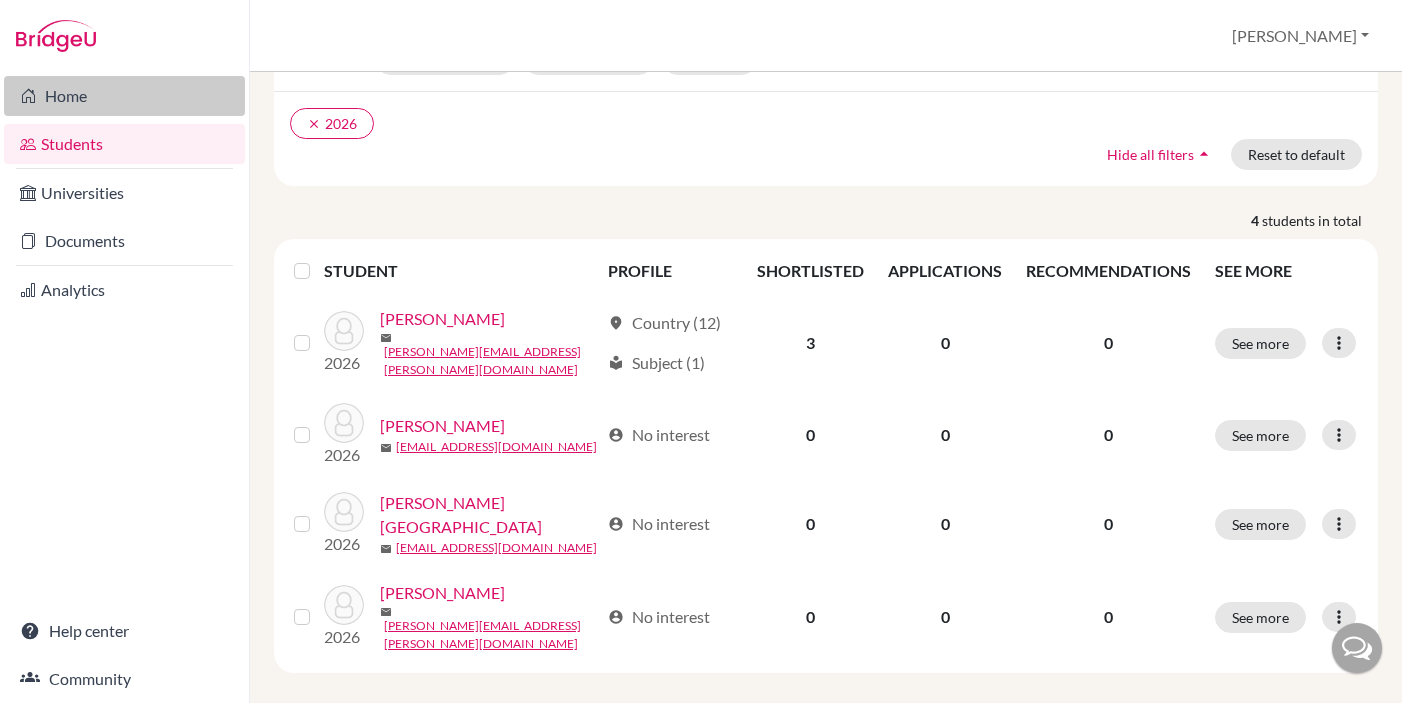 click on "Home" at bounding box center (124, 96) 